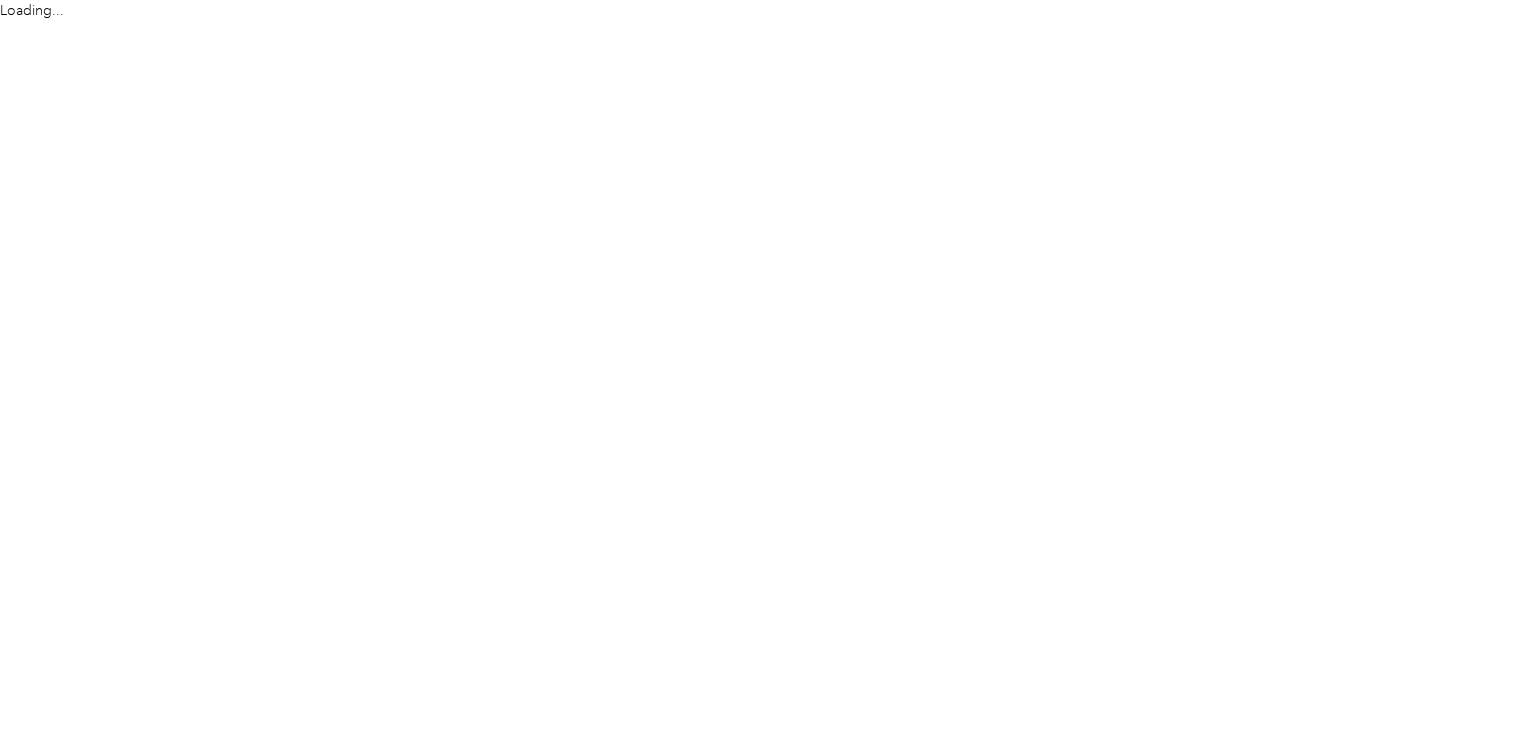 scroll, scrollTop: 0, scrollLeft: 0, axis: both 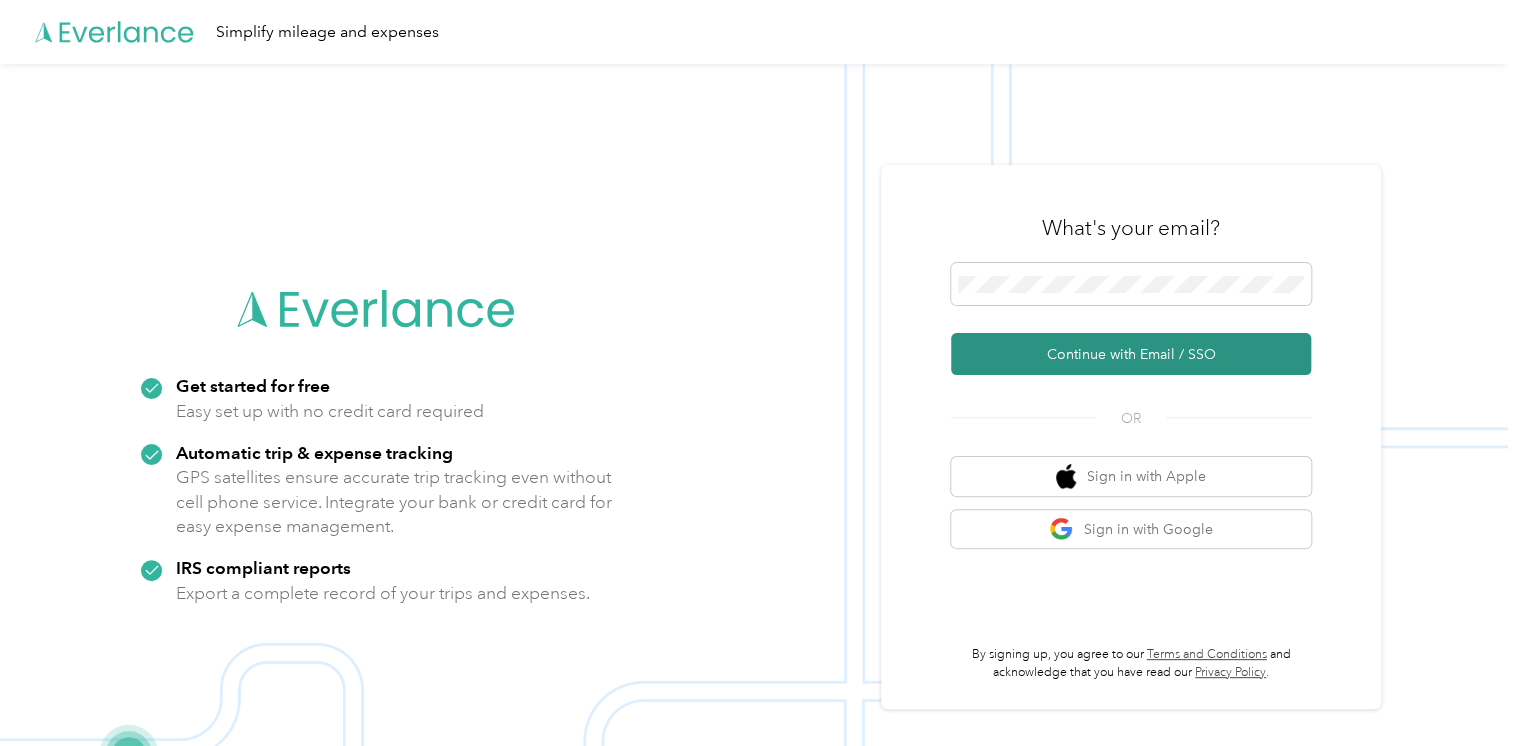 click on "Continue with Email / SSO" at bounding box center [1131, 354] 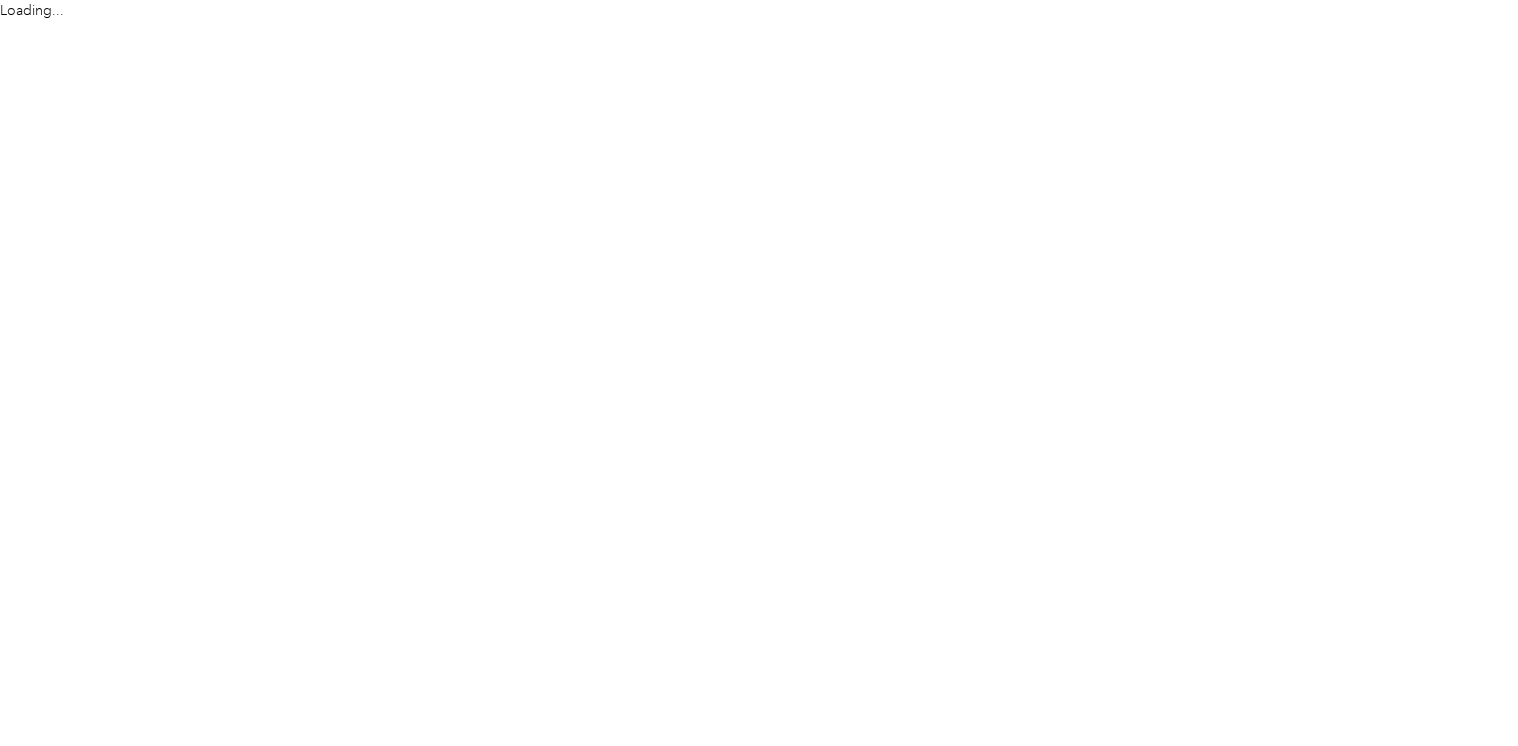 scroll, scrollTop: 0, scrollLeft: 0, axis: both 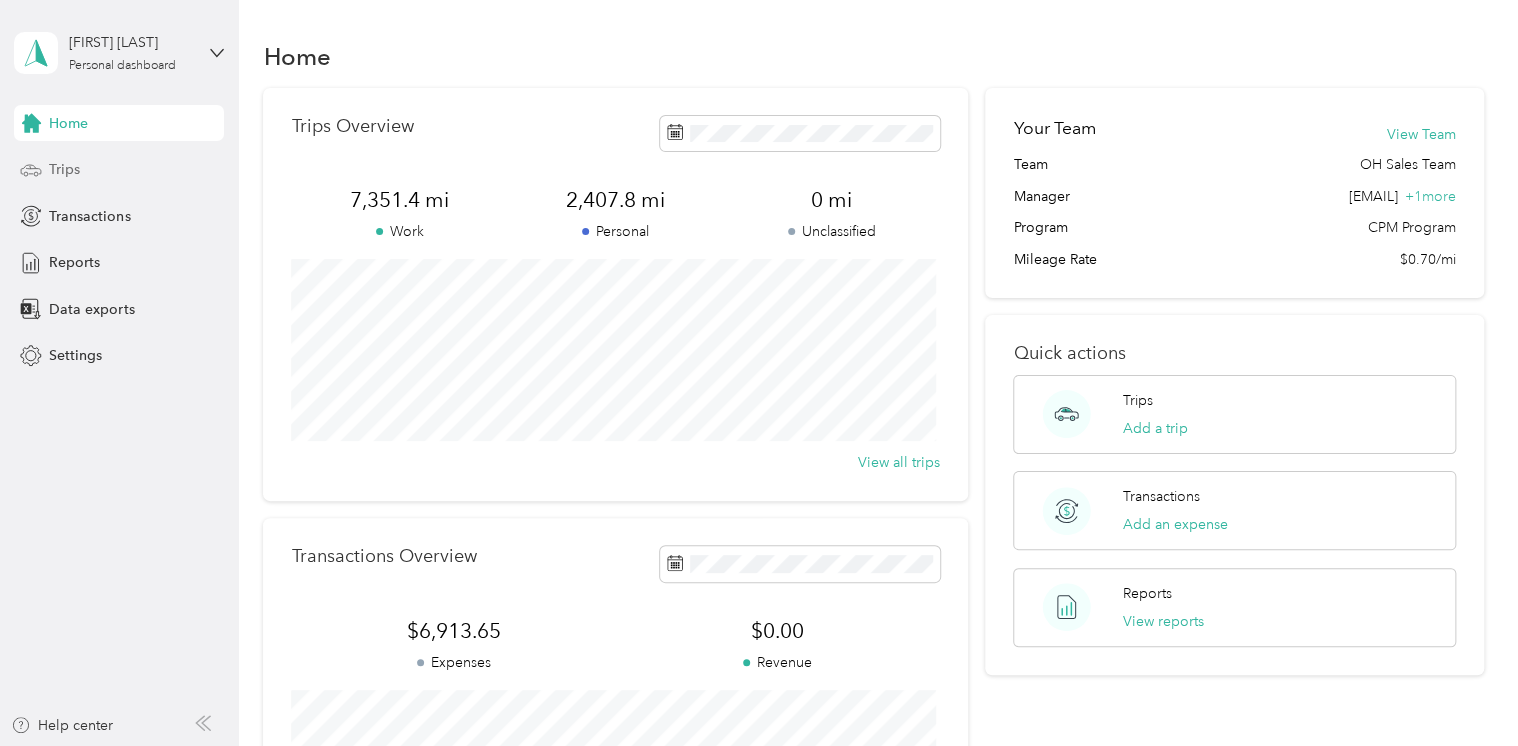 click on "Trips" at bounding box center (64, 169) 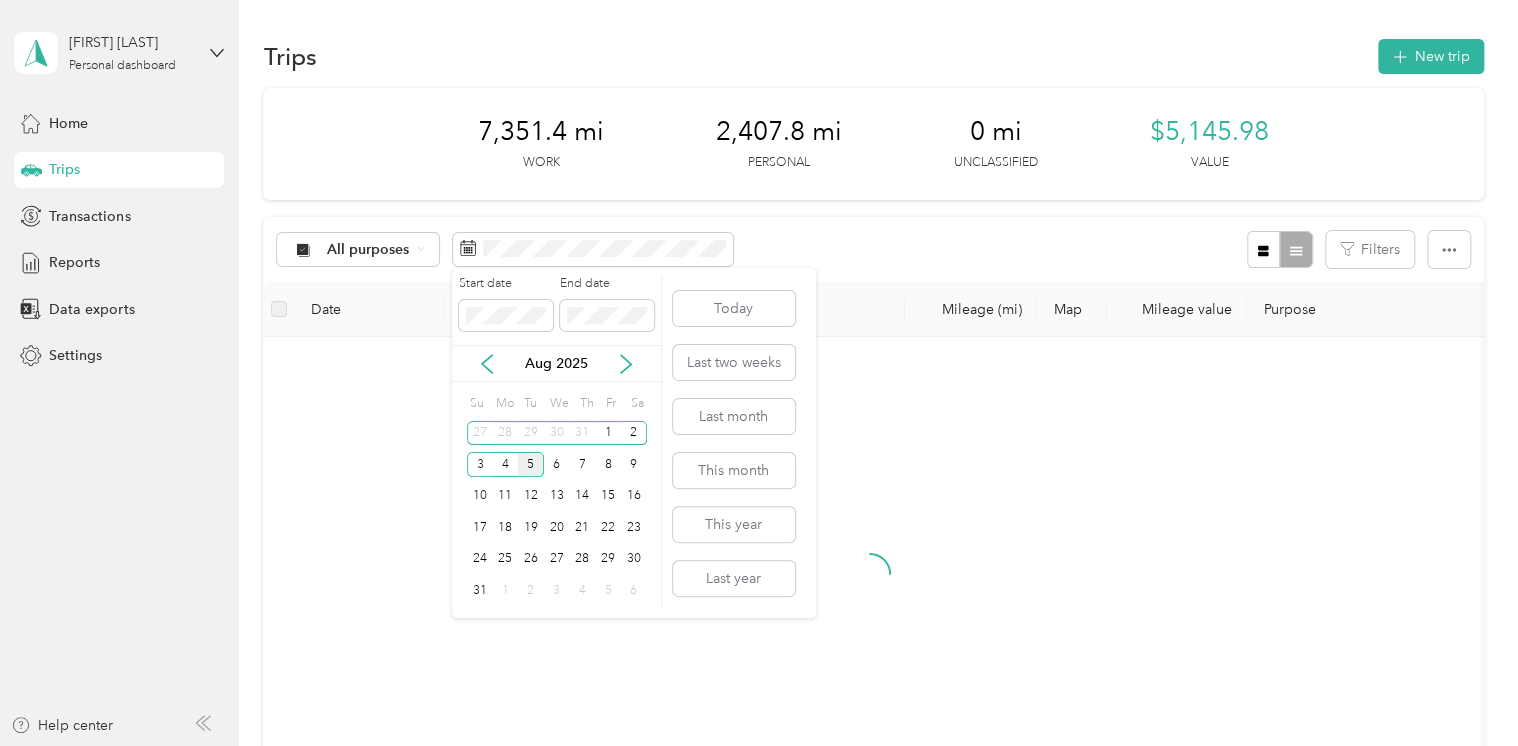click on "Aug 2025" at bounding box center [556, 363] 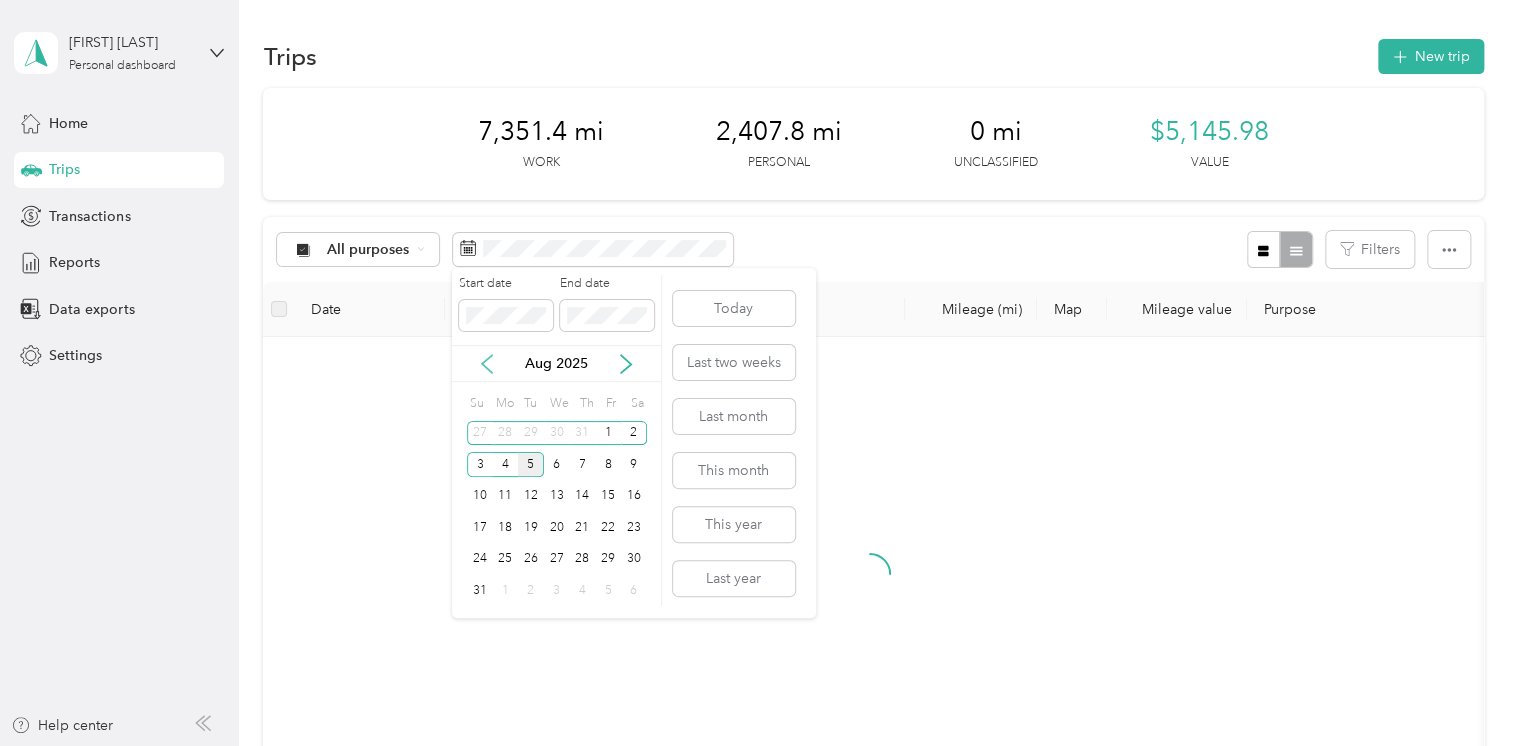 click 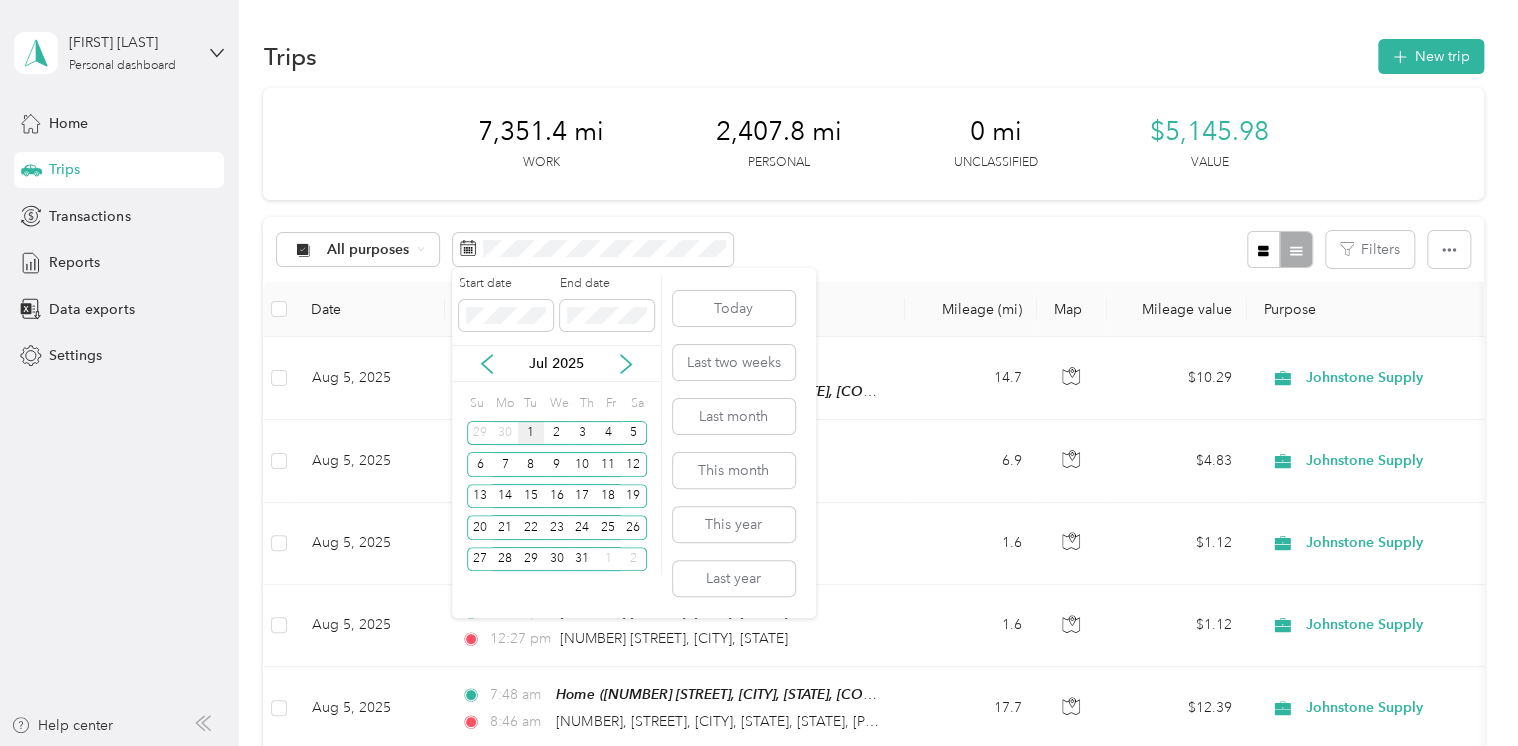 click on "1" at bounding box center [531, 433] 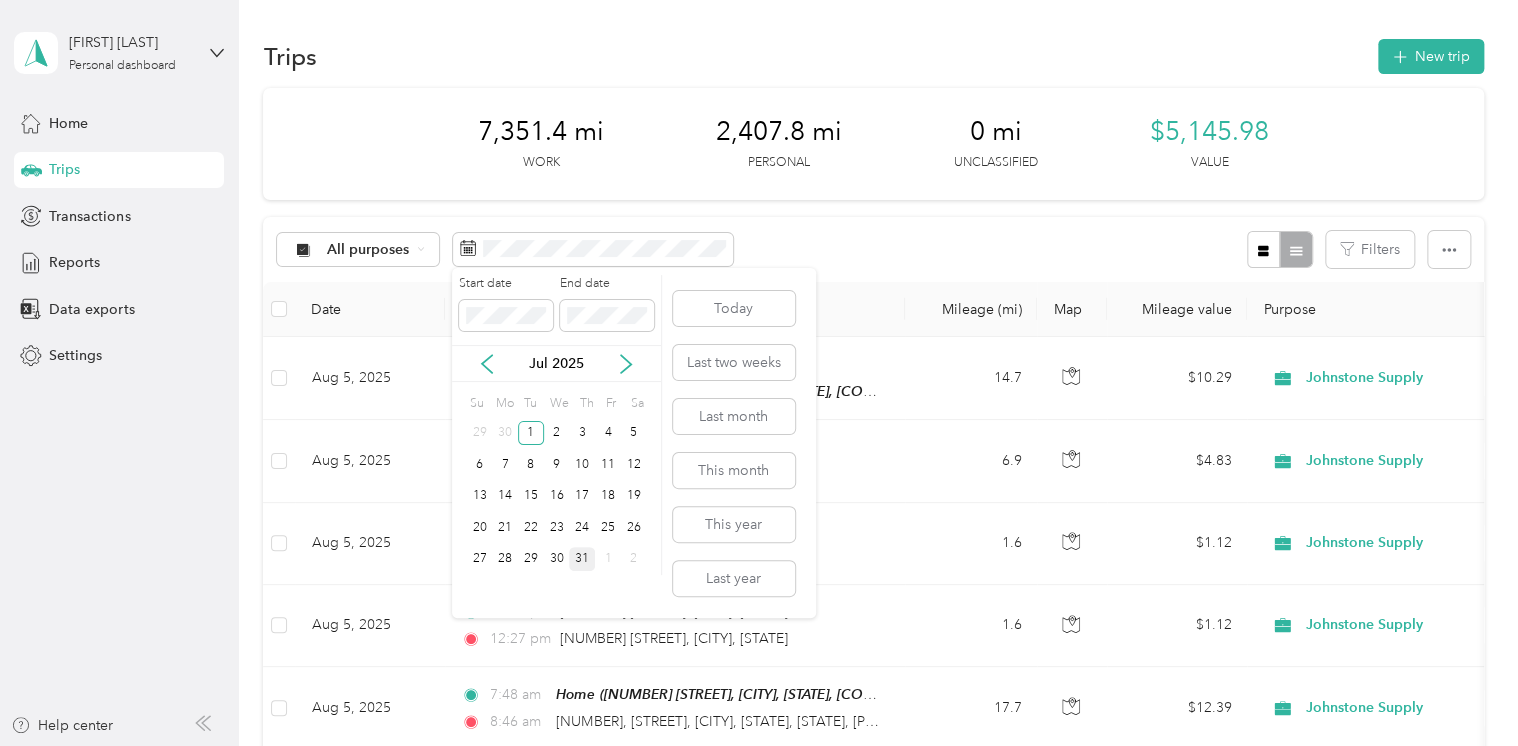 click on "31" at bounding box center (582, 559) 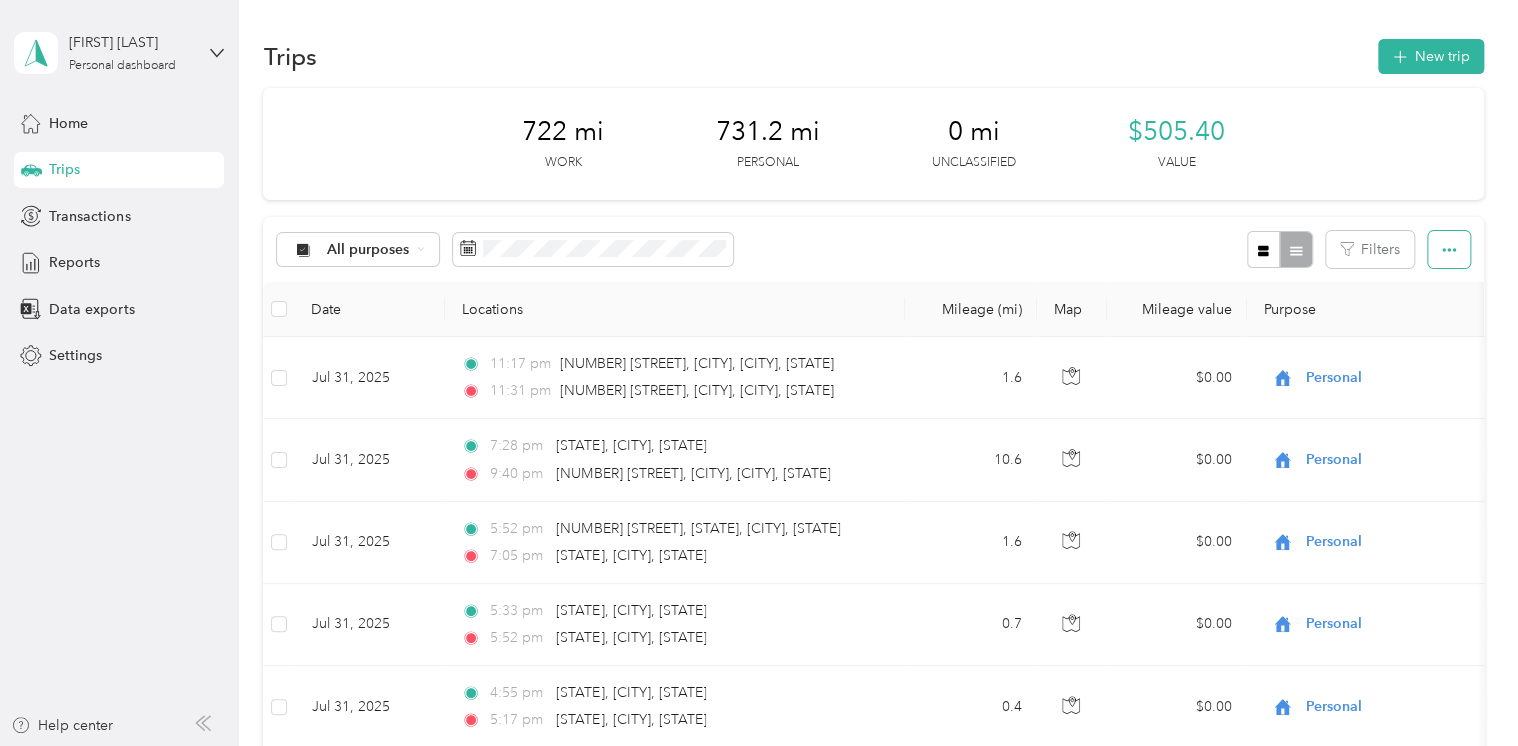 click at bounding box center [1449, 249] 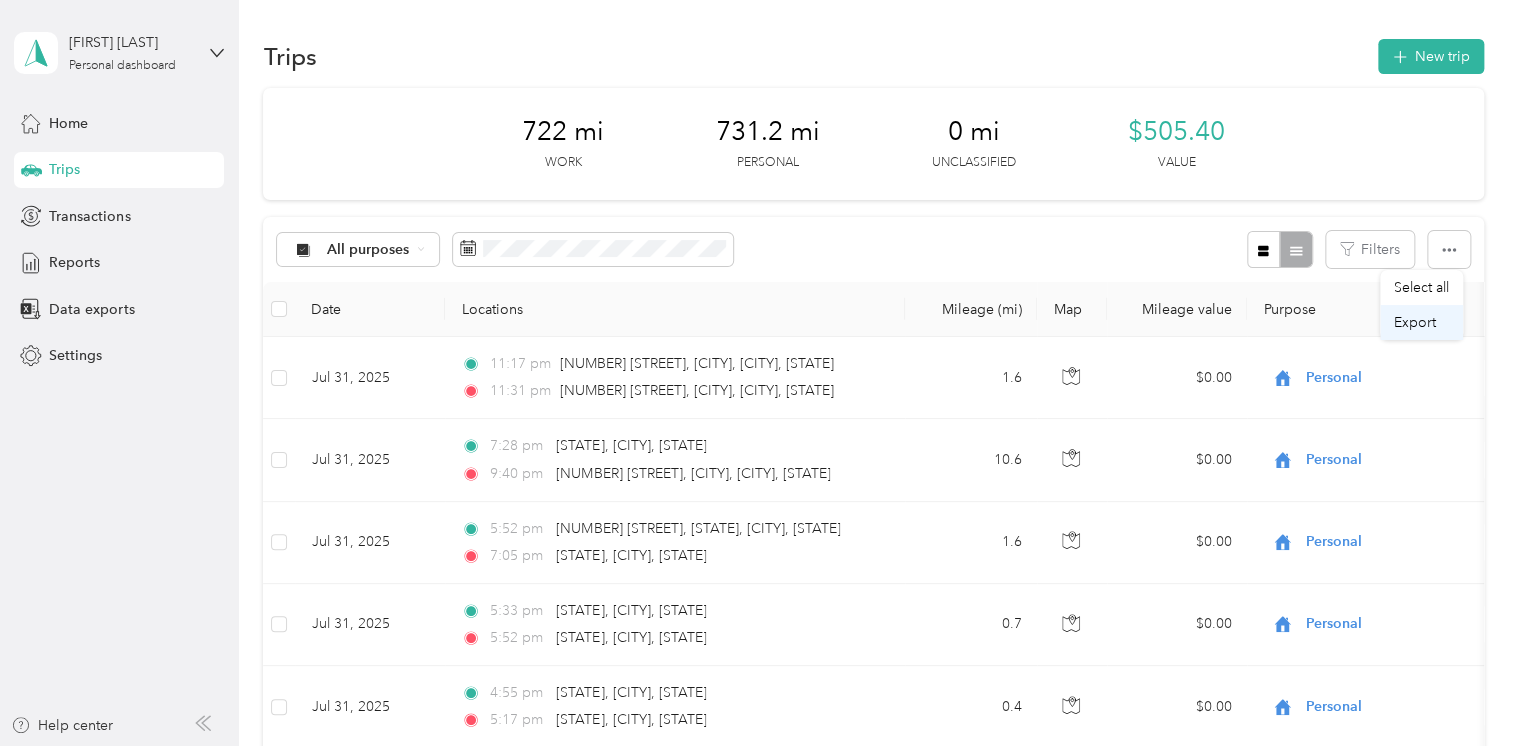 click on "Export" at bounding box center [1421, 322] 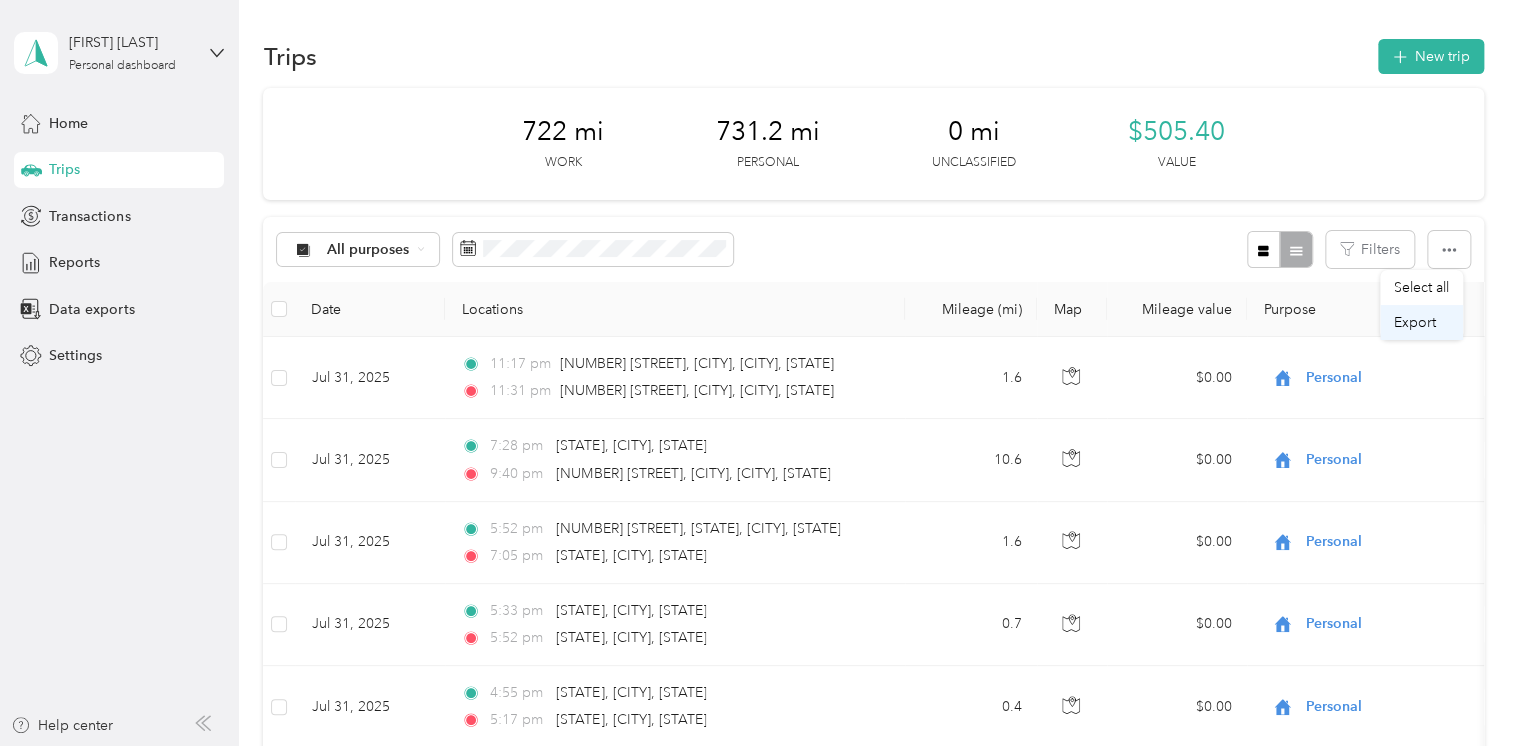 click on "Export" at bounding box center [1415, 322] 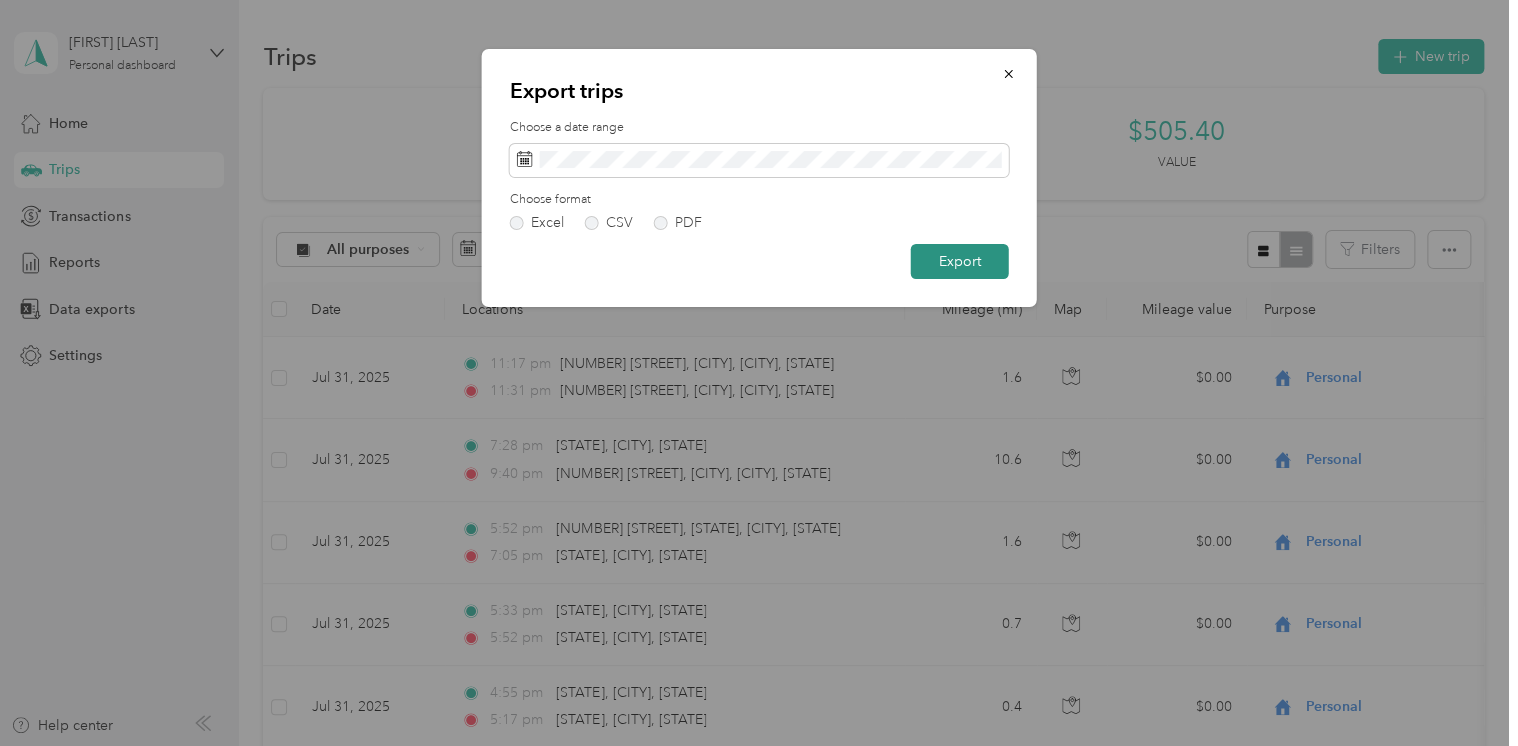 click on "Export" at bounding box center [960, 261] 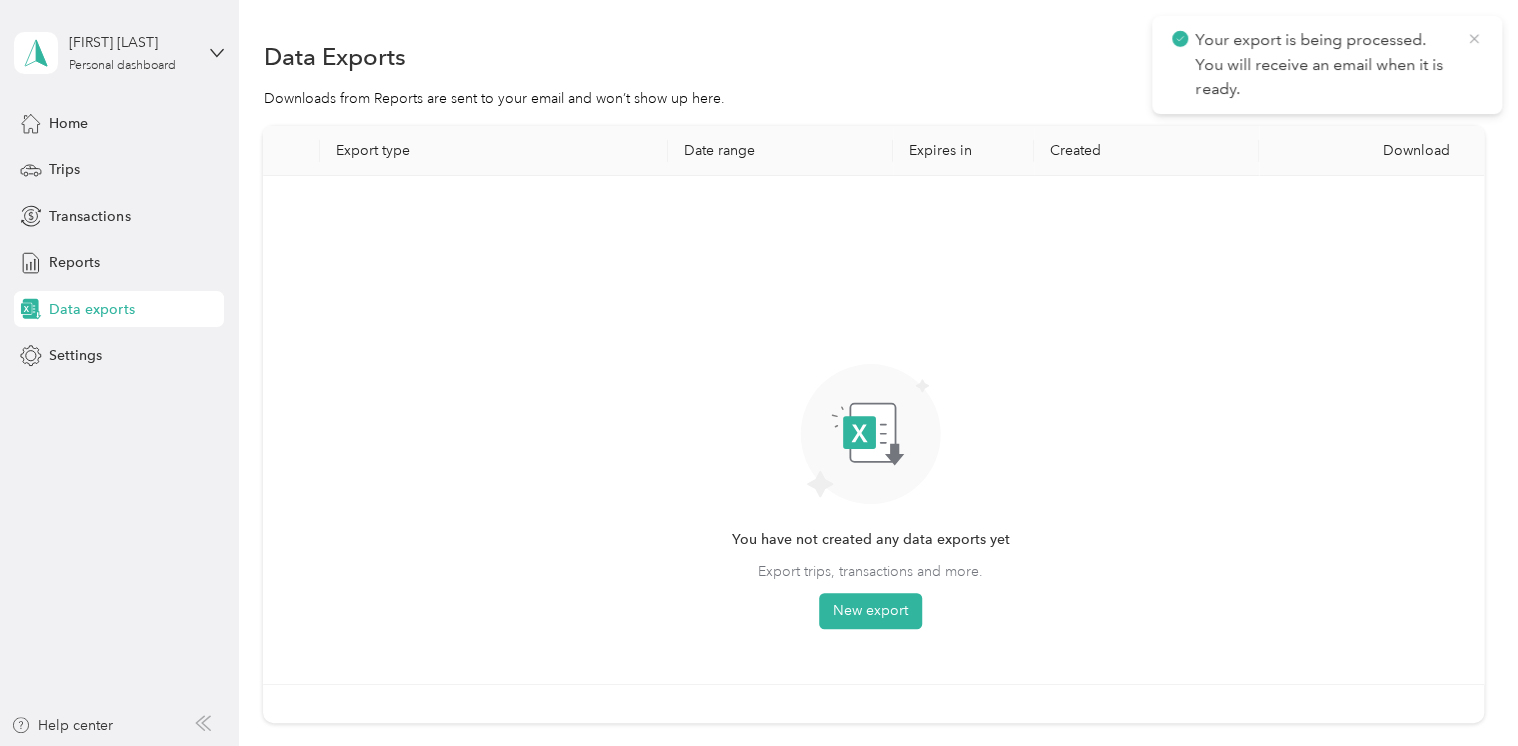 click 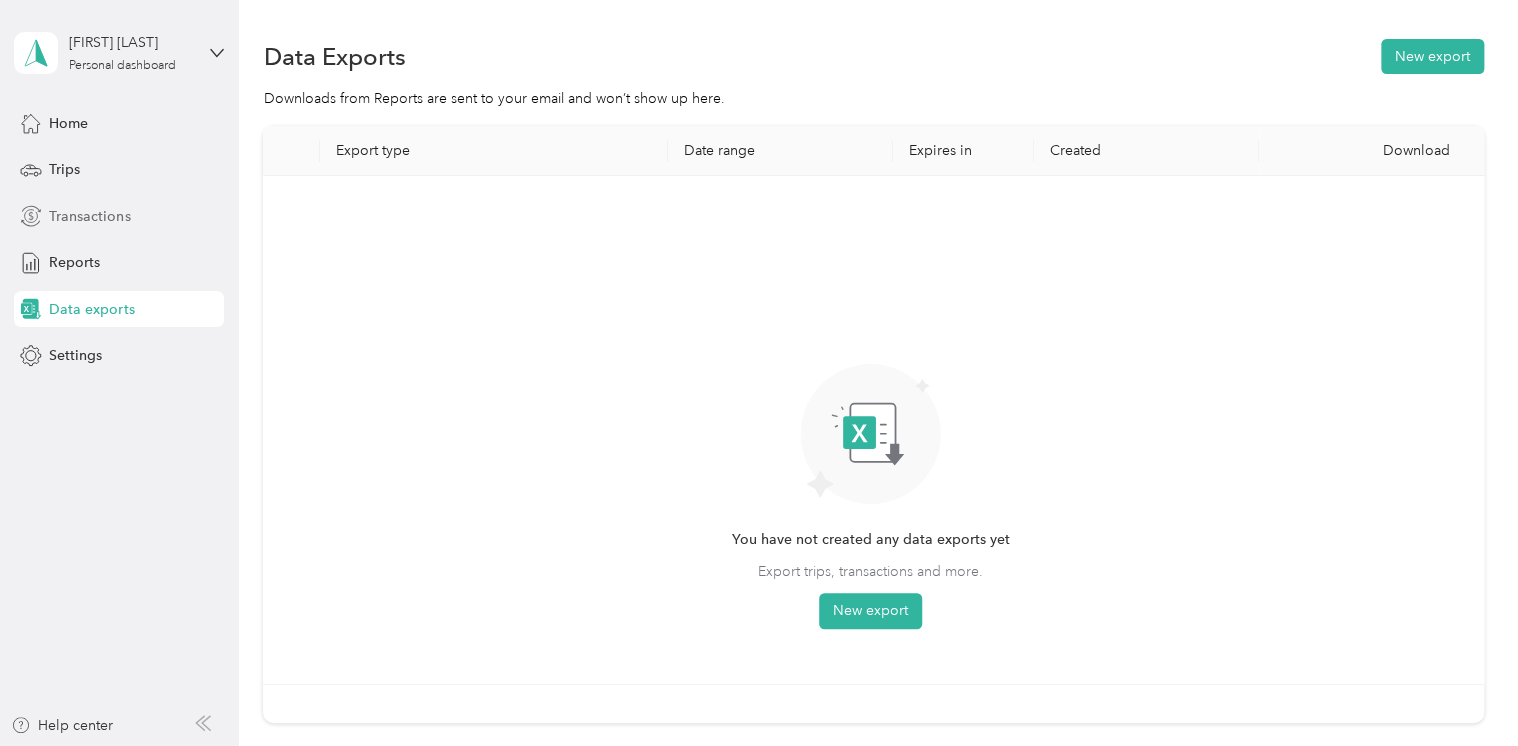 click on "Transactions" at bounding box center [119, 216] 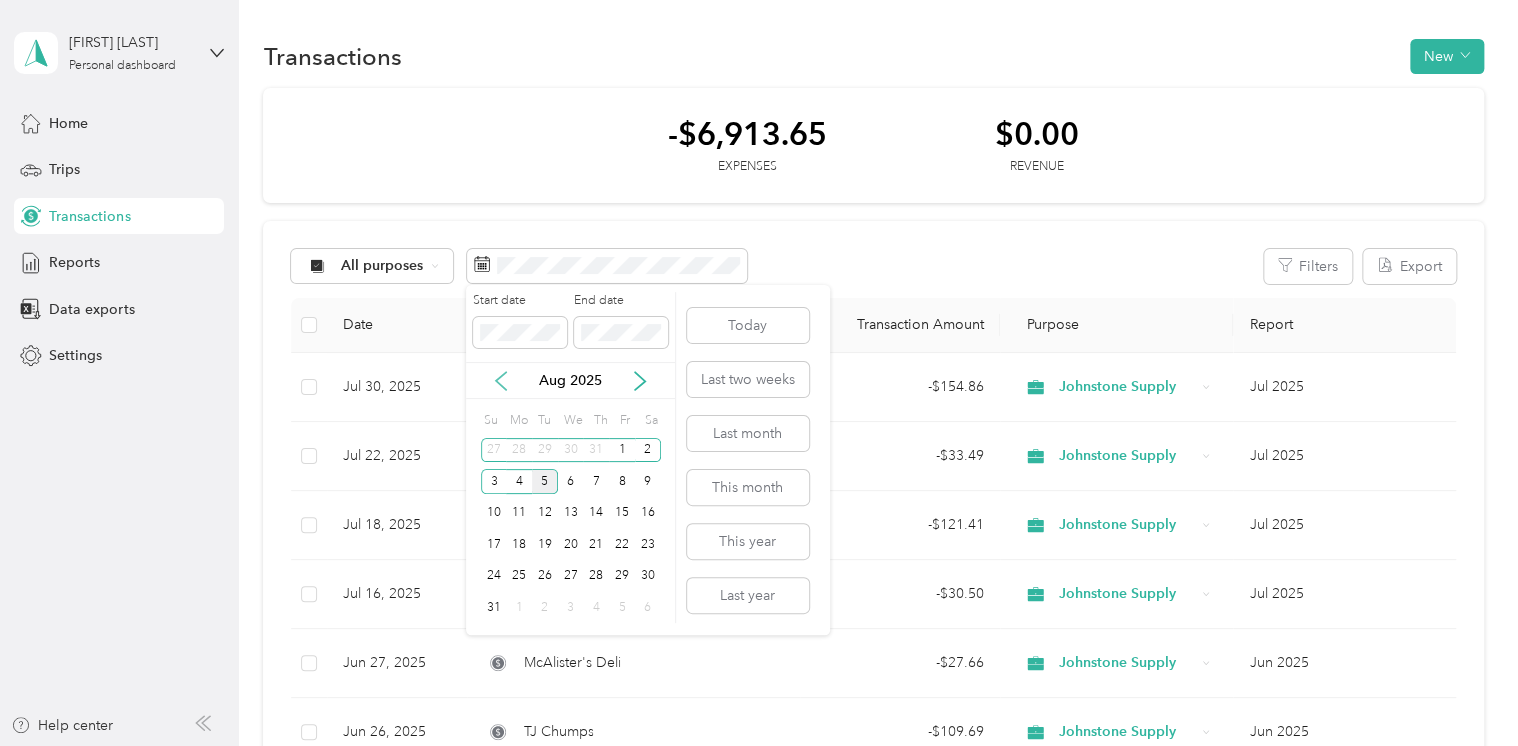 click 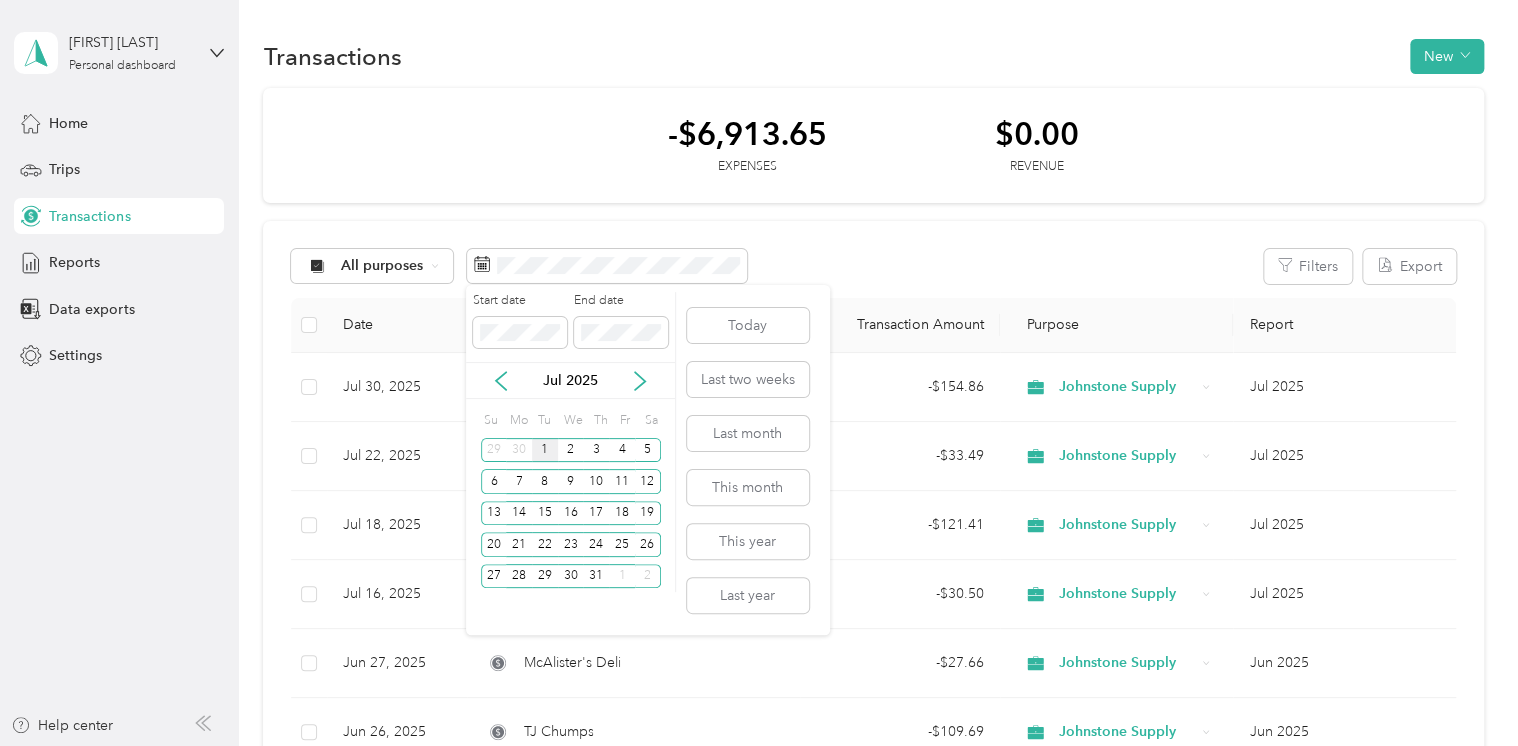 click on "1" at bounding box center [545, 450] 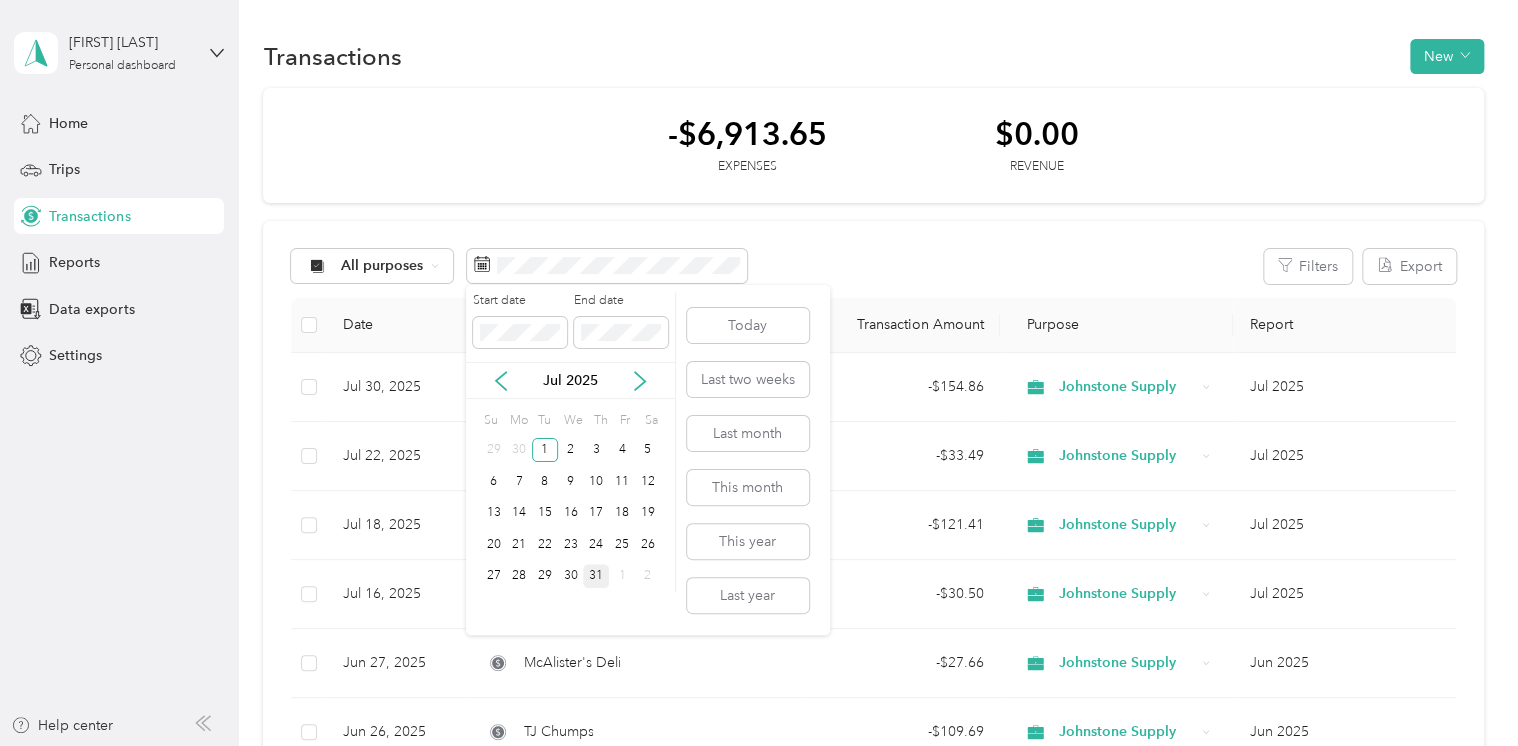 click on "31" at bounding box center [596, 576] 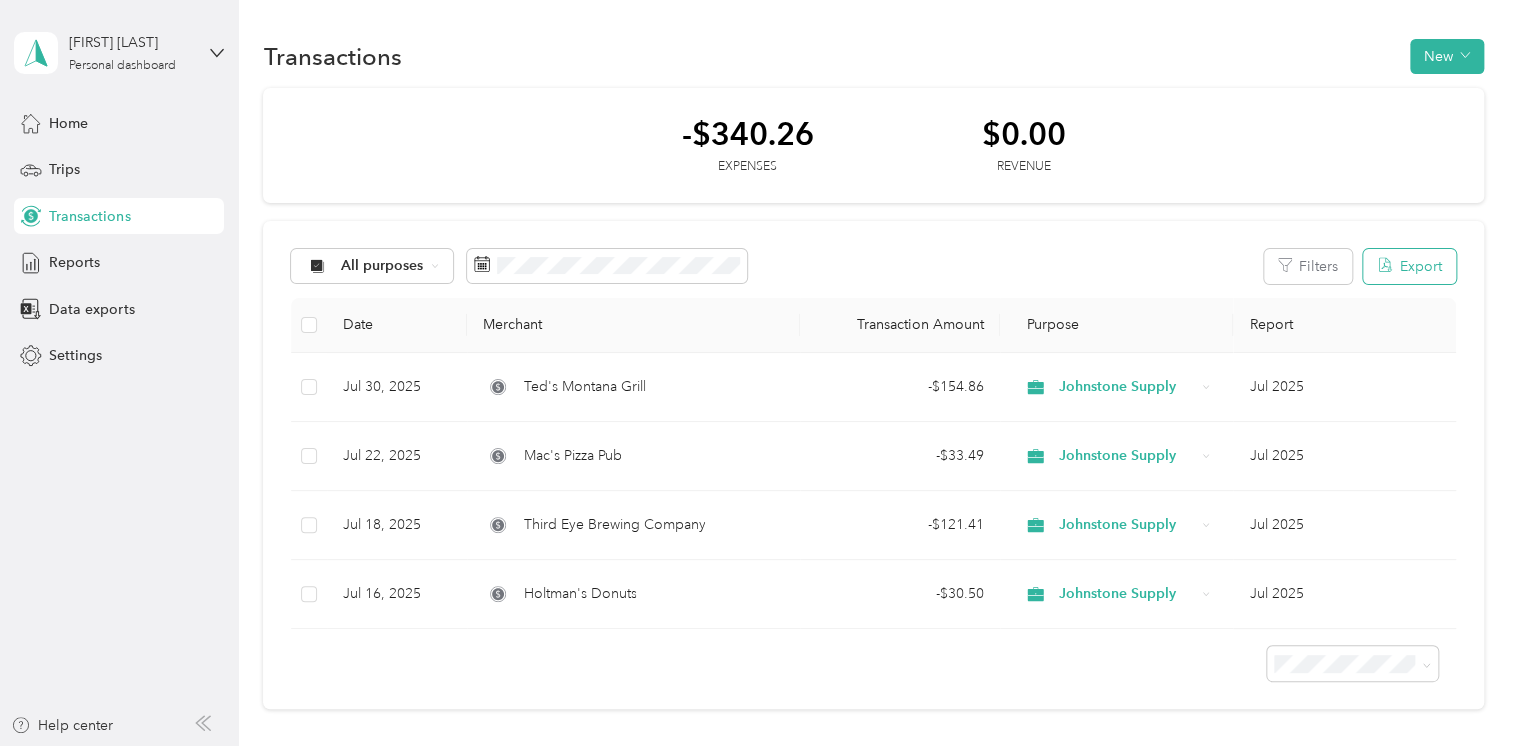 click on "Export" at bounding box center [1409, 266] 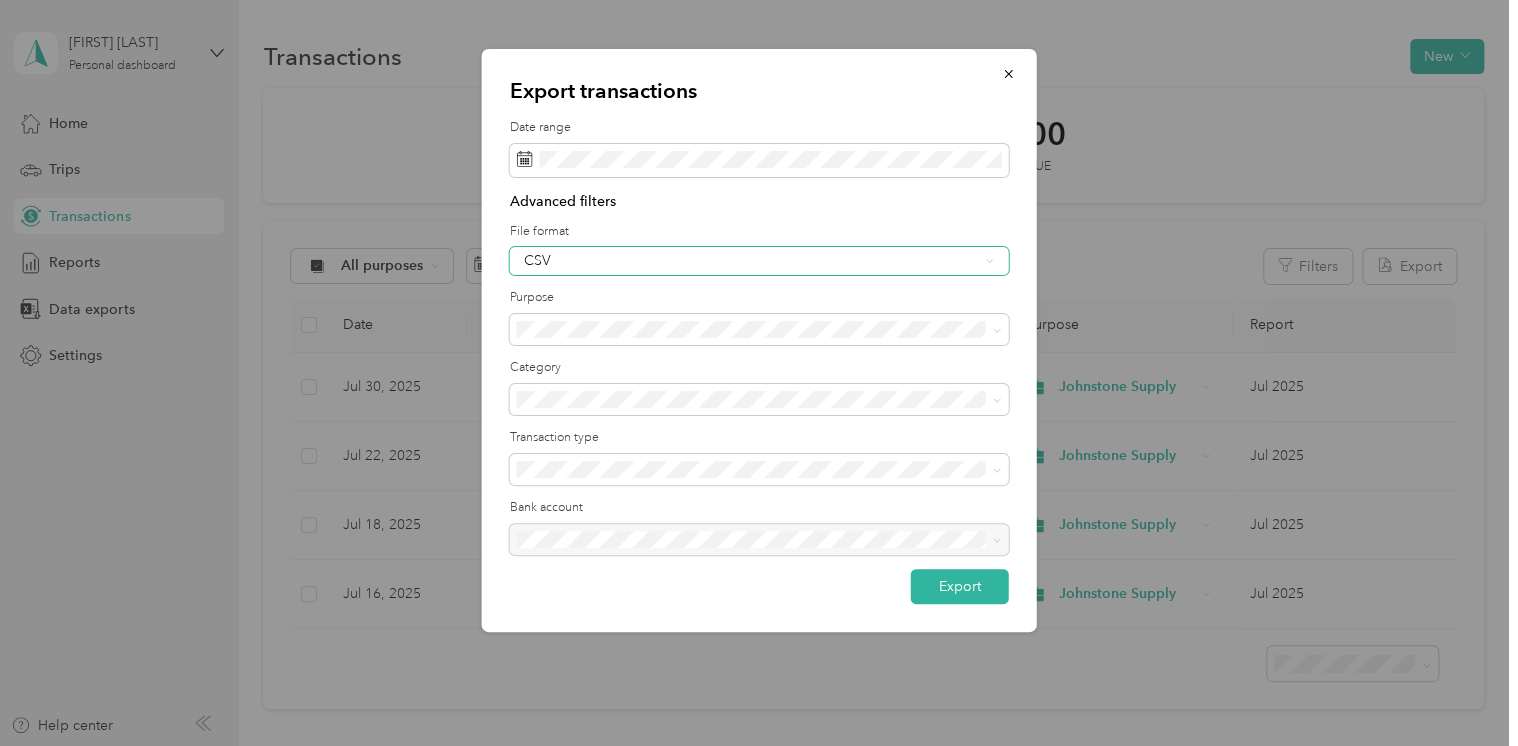 click on "CSV" at bounding box center [751, 261] 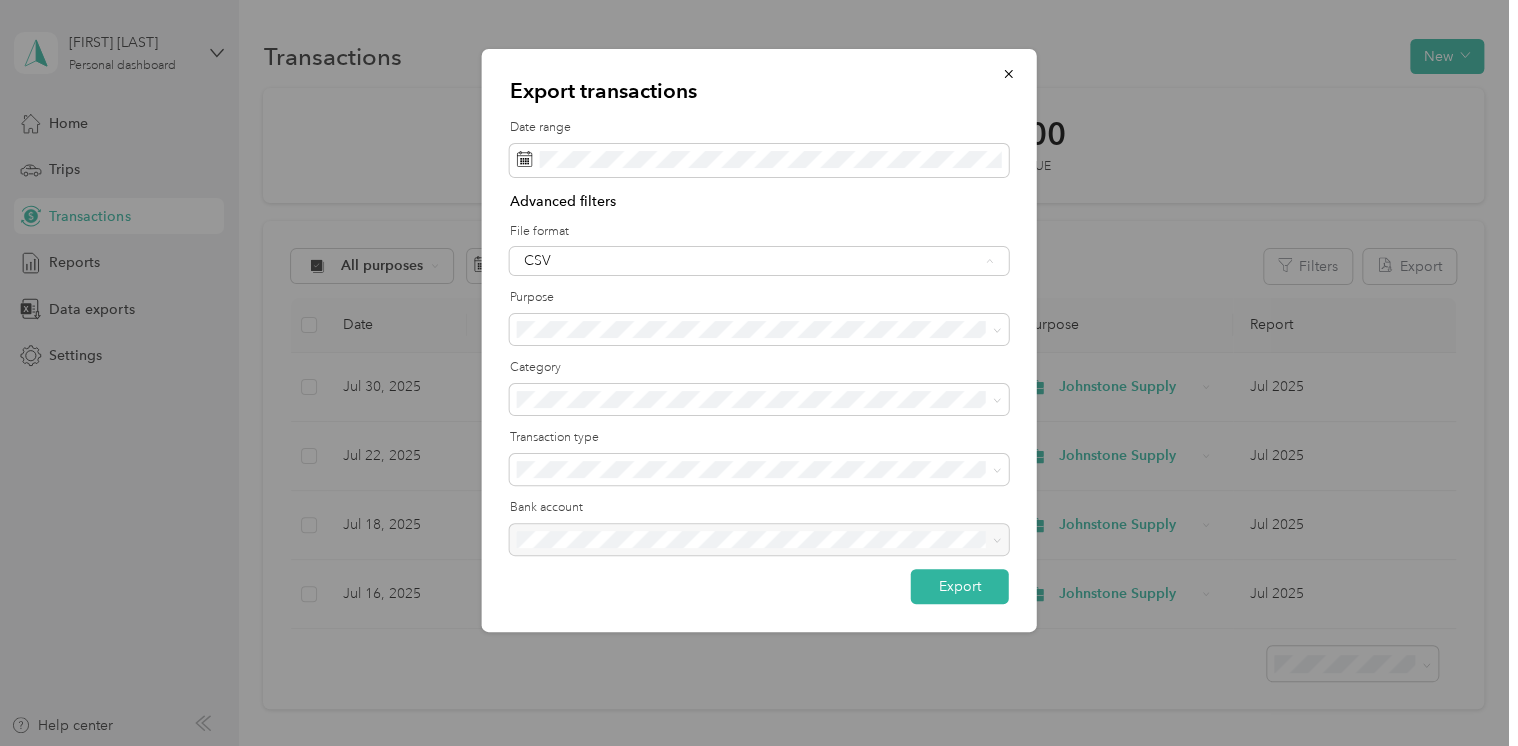 click on "Excel" at bounding box center [758, 330] 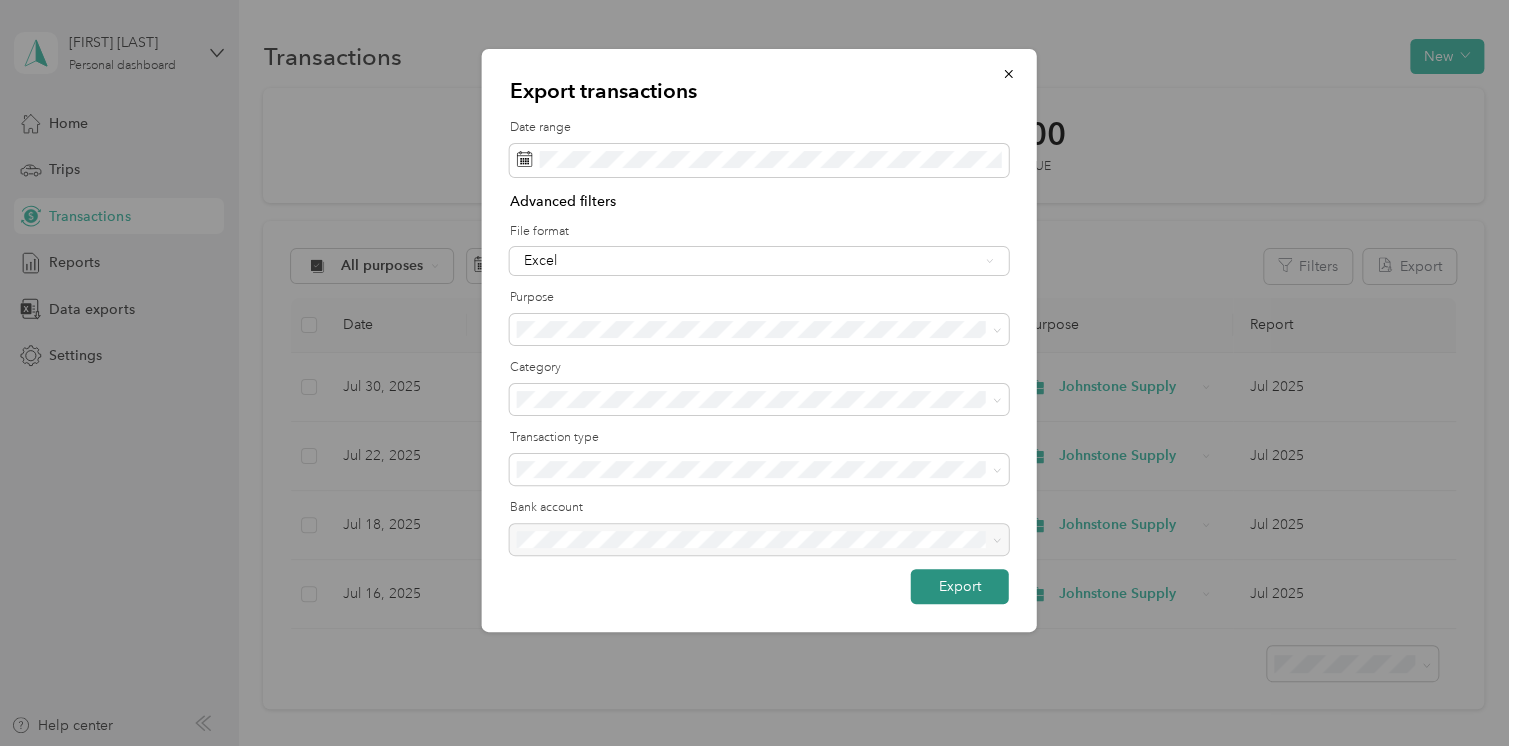 click on "Export" at bounding box center (960, 586) 